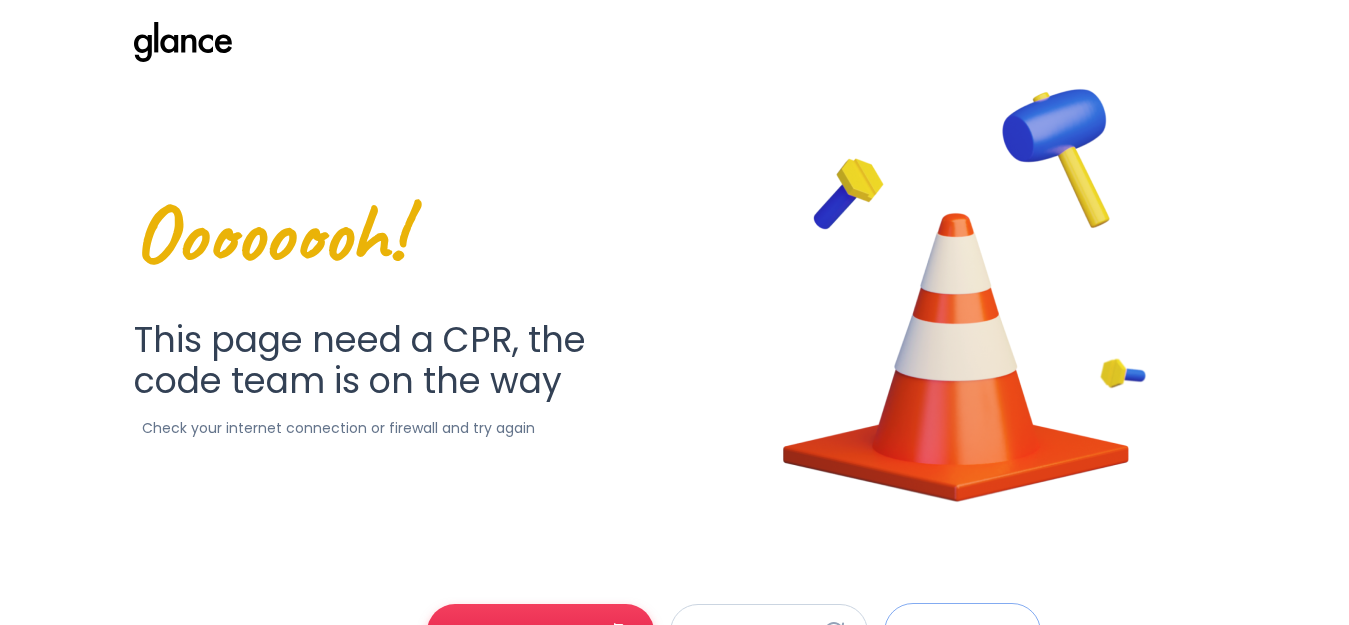 scroll, scrollTop: 60, scrollLeft: 0, axis: vertical 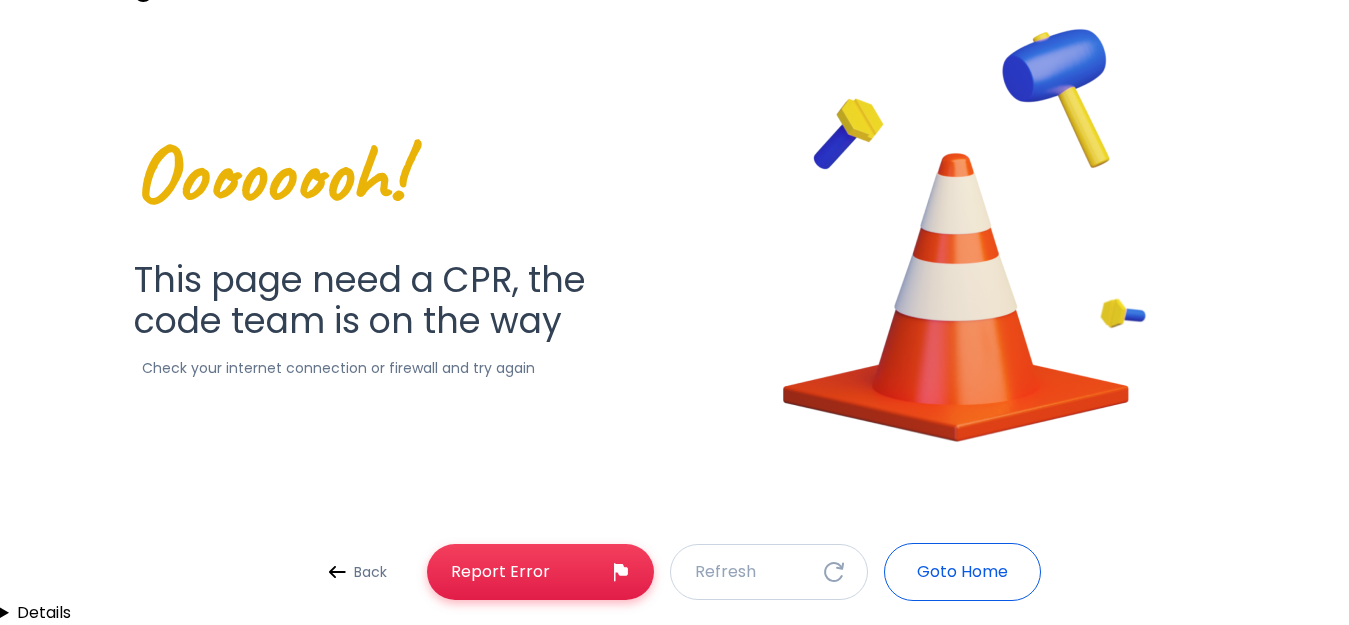 click on "Goto Home" at bounding box center [962, 572] 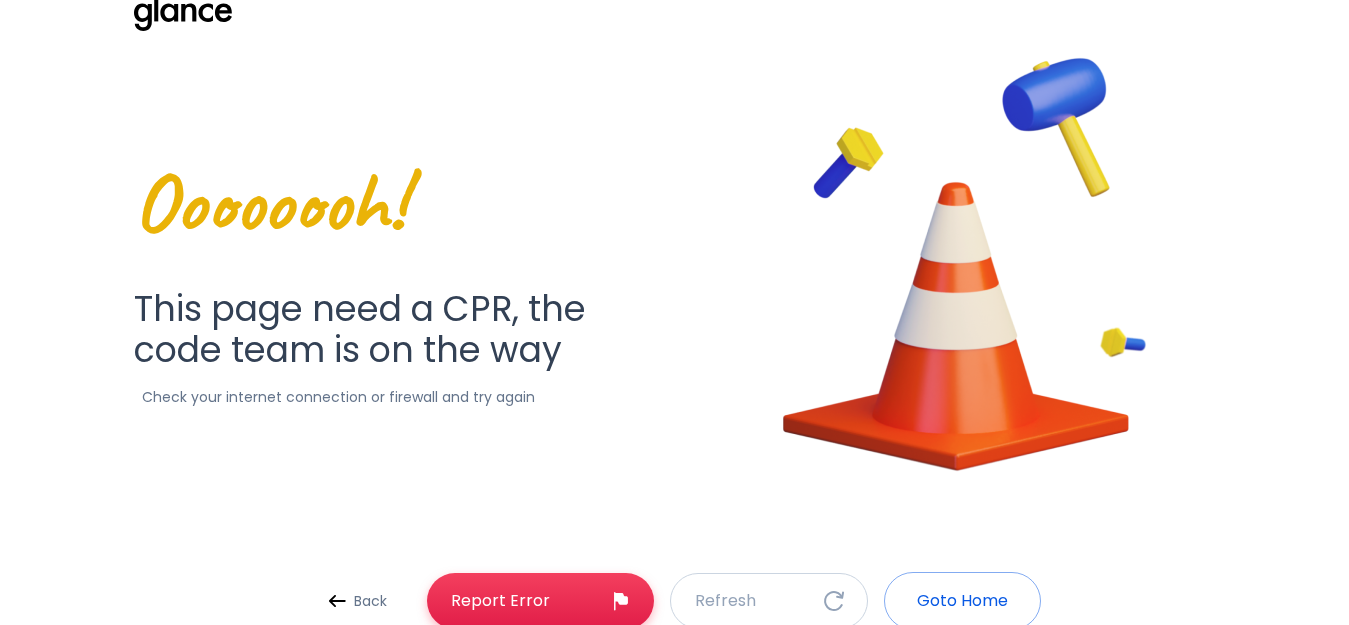 scroll, scrollTop: 60, scrollLeft: 0, axis: vertical 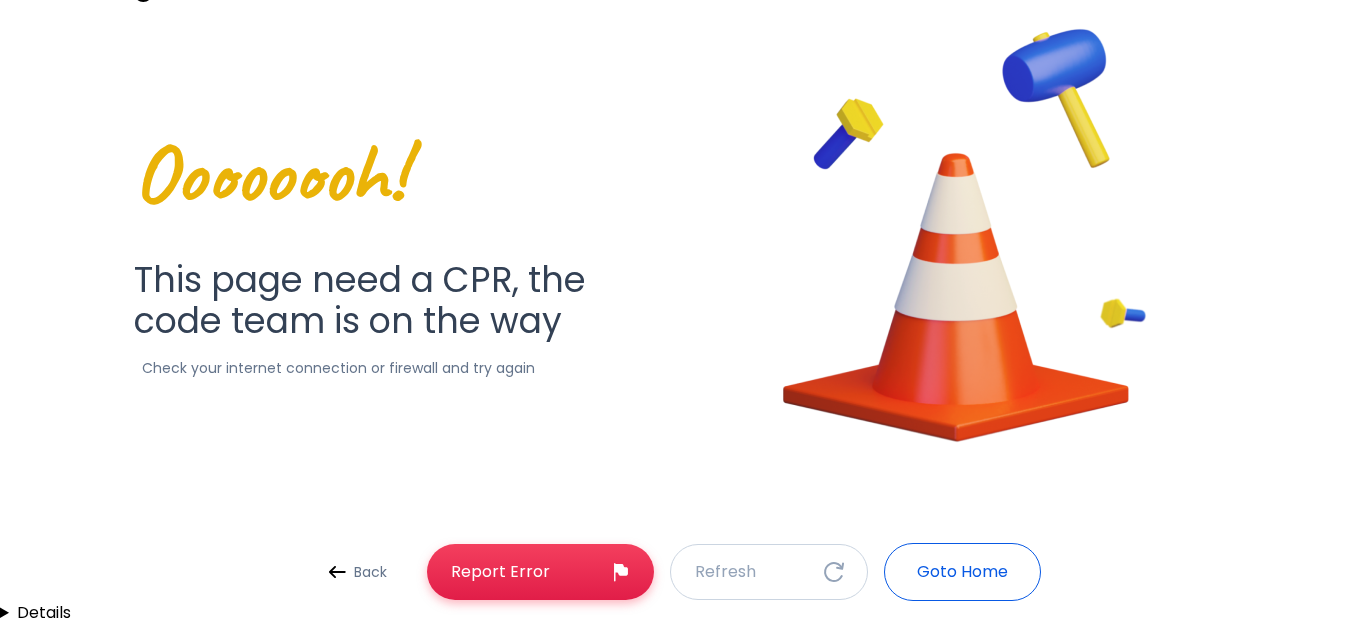 click on "Goto Home" at bounding box center (962, 572) 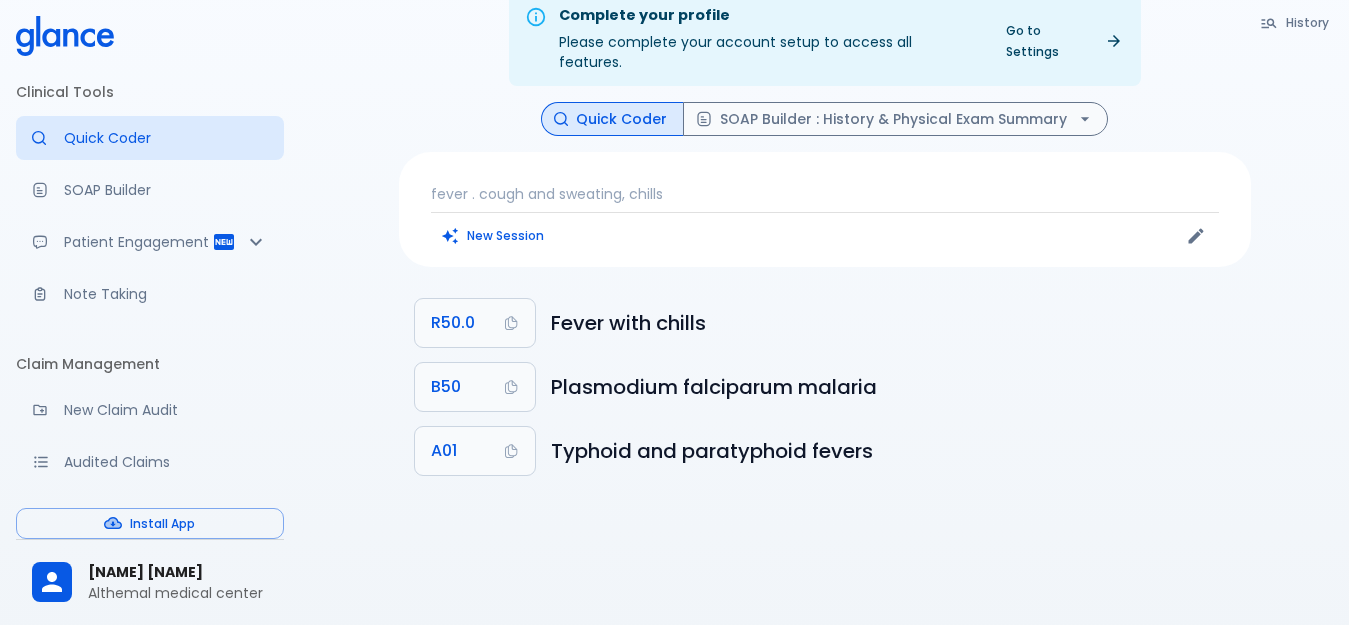 scroll, scrollTop: 48, scrollLeft: 0, axis: vertical 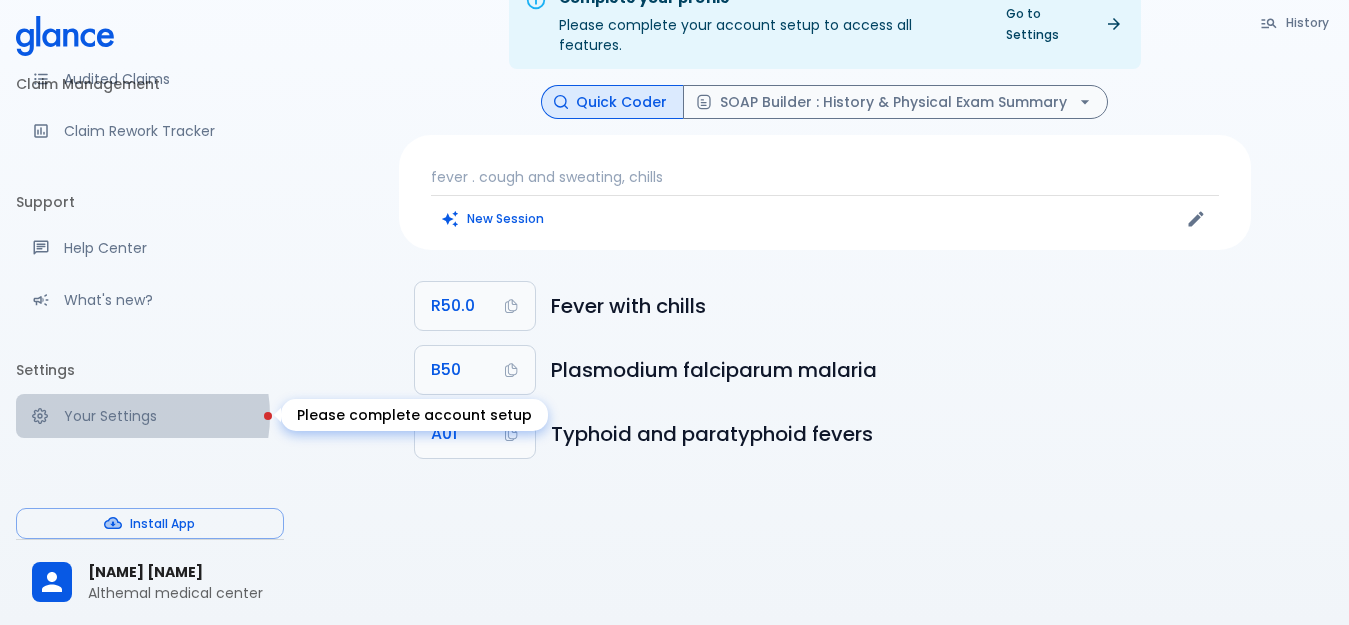 click on "Your Settings" at bounding box center [166, 416] 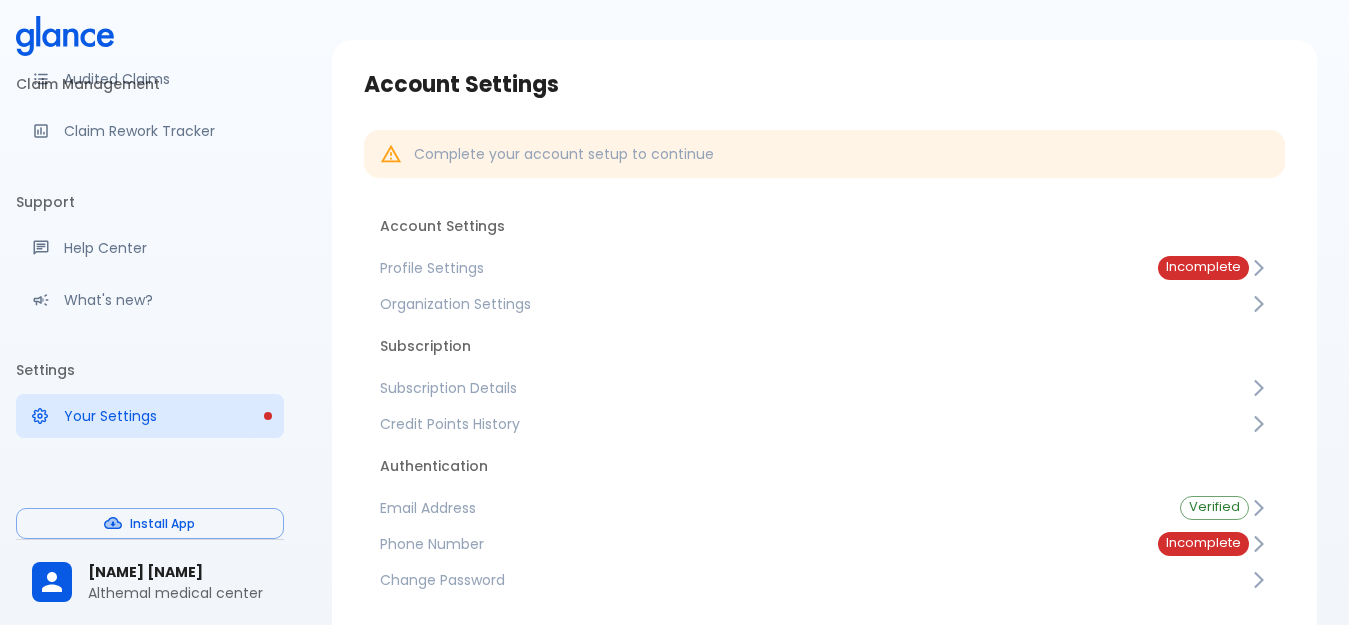 click on "Incomplete" at bounding box center [1203, 267] 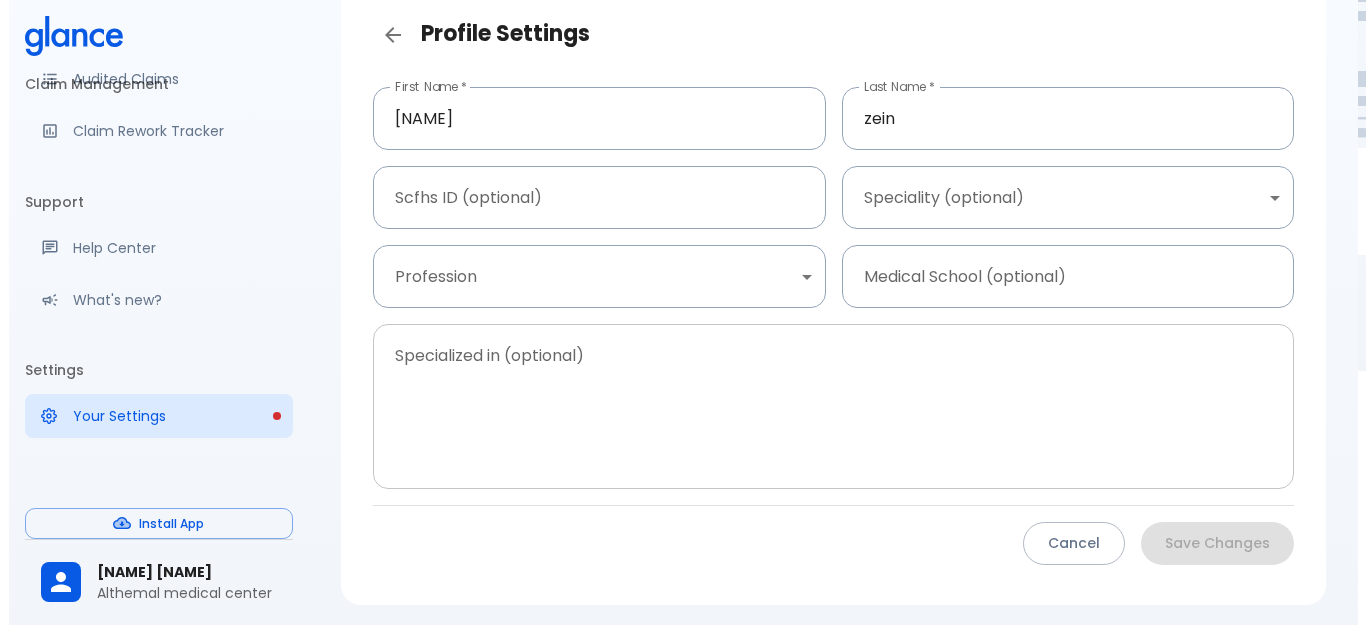 scroll, scrollTop: 0, scrollLeft: 0, axis: both 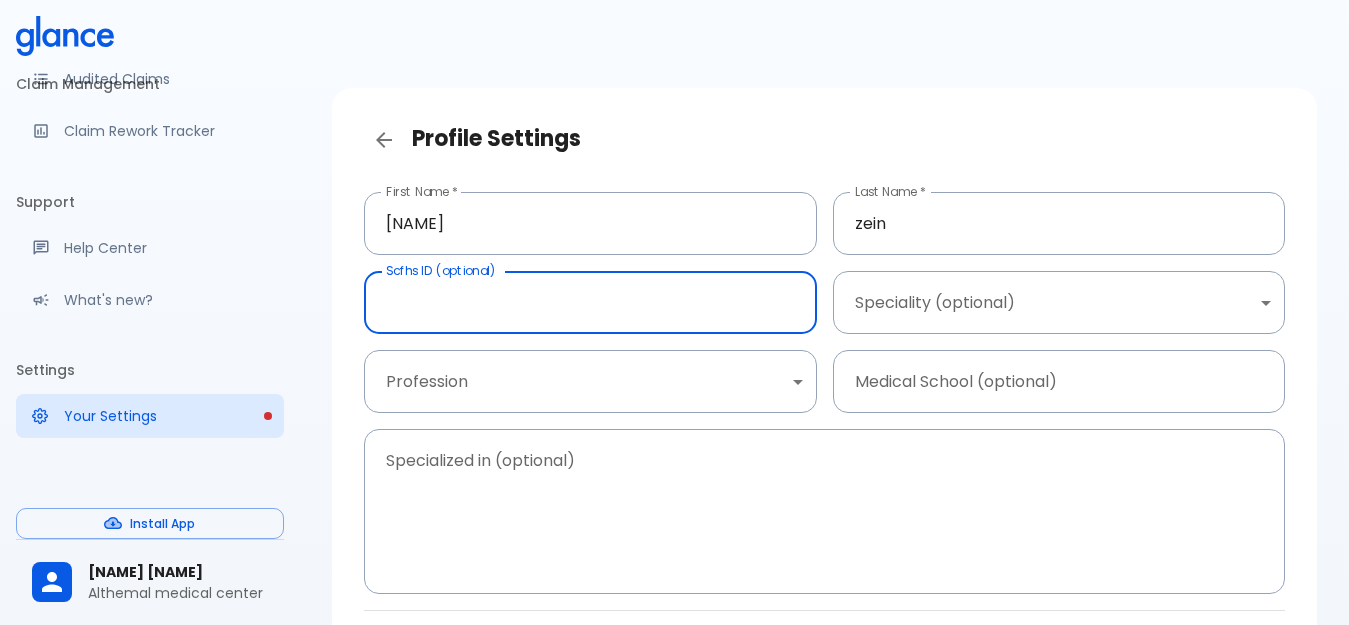 click at bounding box center (590, 302) 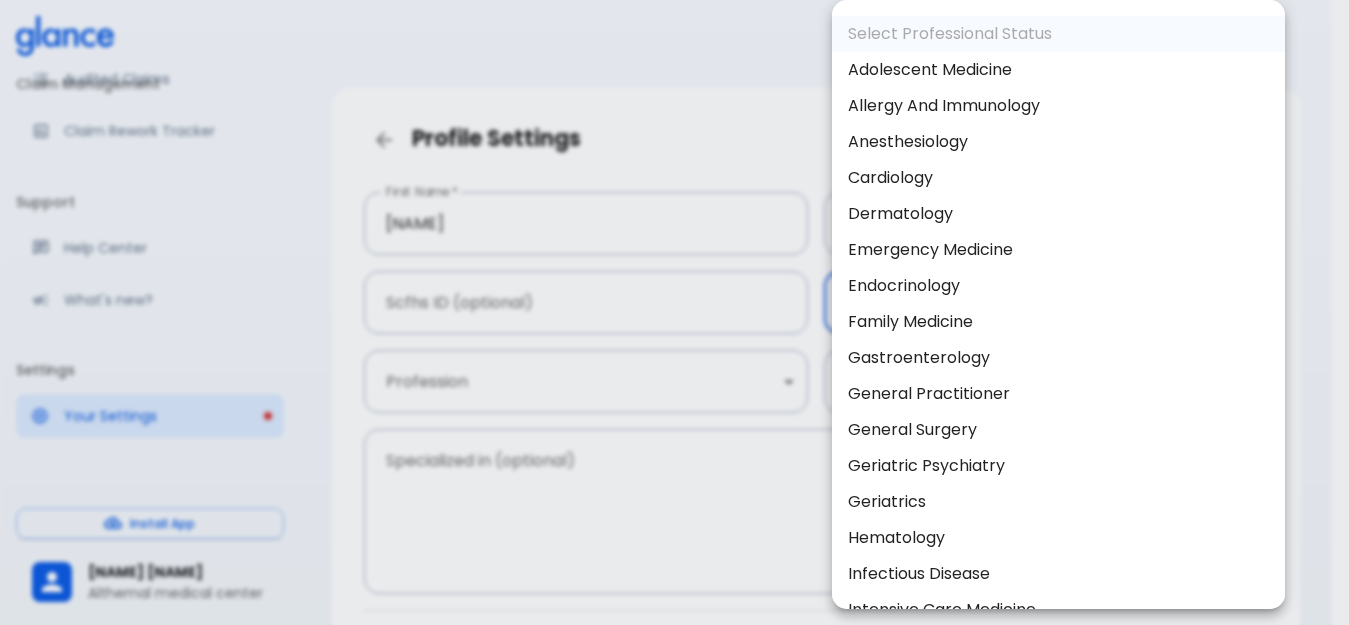 click on "First Name   * [NAME] First Name  * Last Name   * [NAME] Last Name  * Scfhs ID (optional) Scfhs ID (optional) Speciality   (optional) ​ Speciality (optional) Profession ​ Profession Medical School (optional) Medical School (optional) Specialized in (optional) x Specialized in (optional) Cancel Save Changes
Select Professional Status Adolescent Medicine Allergy And Immunology Anesthesiology Cardiology Dermatology Emergency Medicine Endocrinology Family Medicine Gastroenterology General Practitioner General Surgery Geriatric Psychiatry Geriatrics Hematology Infectious Disease Intensive Care Medicine Internal Medicine Maternal-fetal Medicine Medical Oncology Nephrology Neurology Neuropathology Neurosurgery" at bounding box center [674, 399] 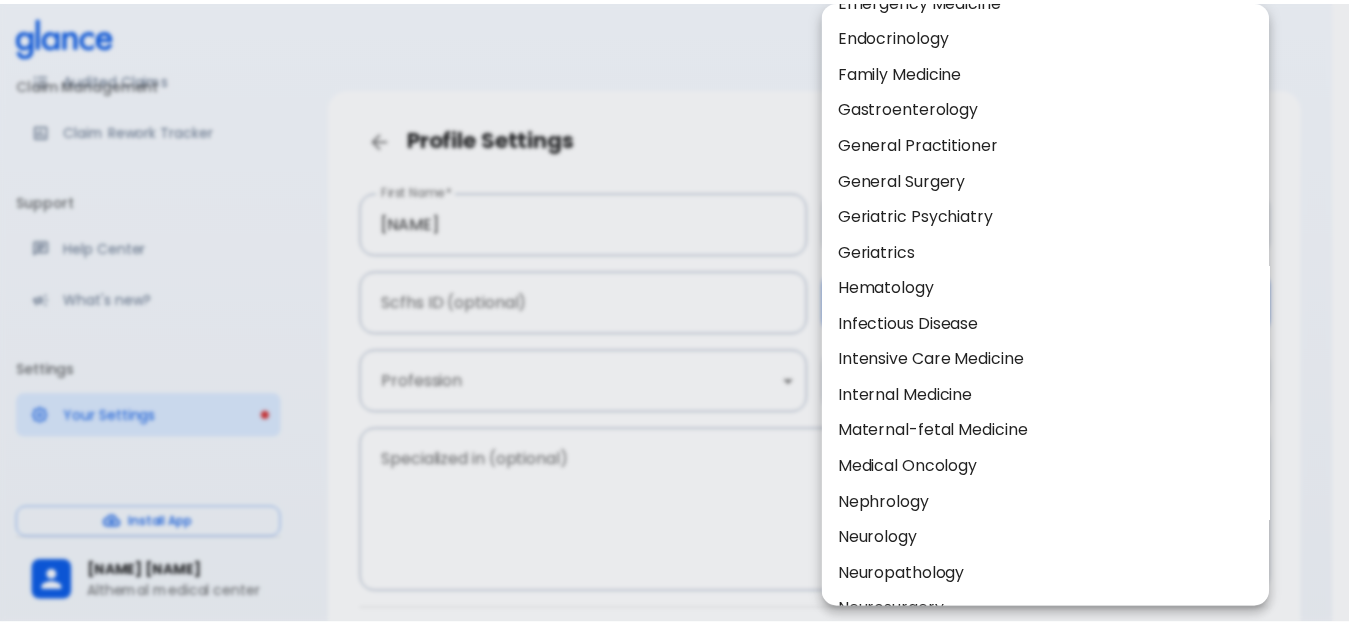 scroll, scrollTop: 227, scrollLeft: 0, axis: vertical 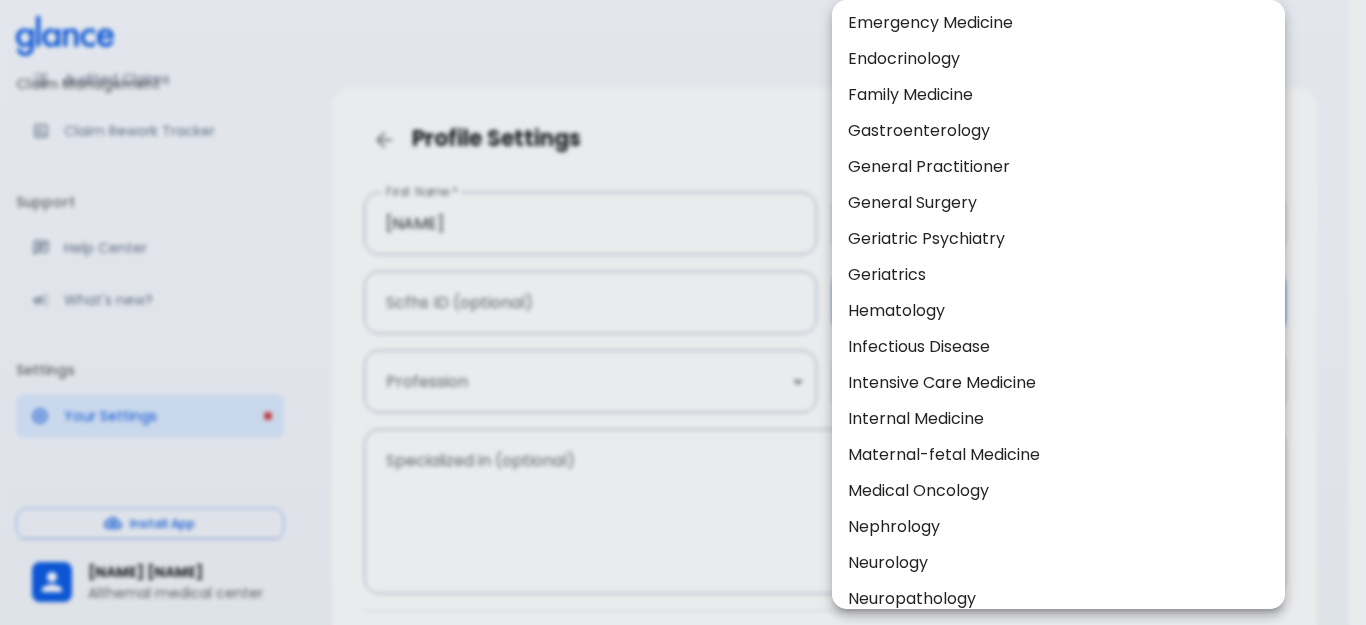 click on "General Surgery" at bounding box center [1058, 203] 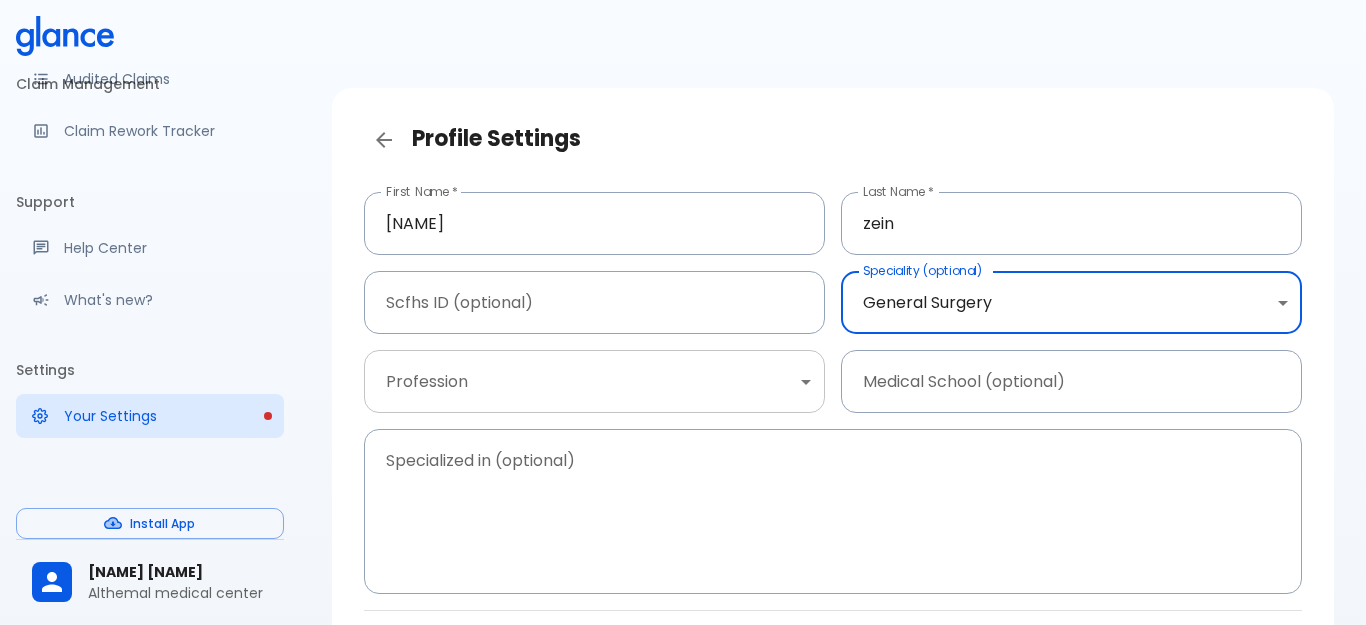 click on "First Name   * [NAME] First Name  * Last Name   * [NAME] Last Name  * Scfhs ID (optional) Scfhs ID (optional) Speciality   (optional) General Surgery General surgery Speciality (optional) Profession ​ Profession Medical School (optional) Medical School (optional) Specialized in (optional) x Specialized in (optional) Cancel Save Changes" at bounding box center (683, 399) 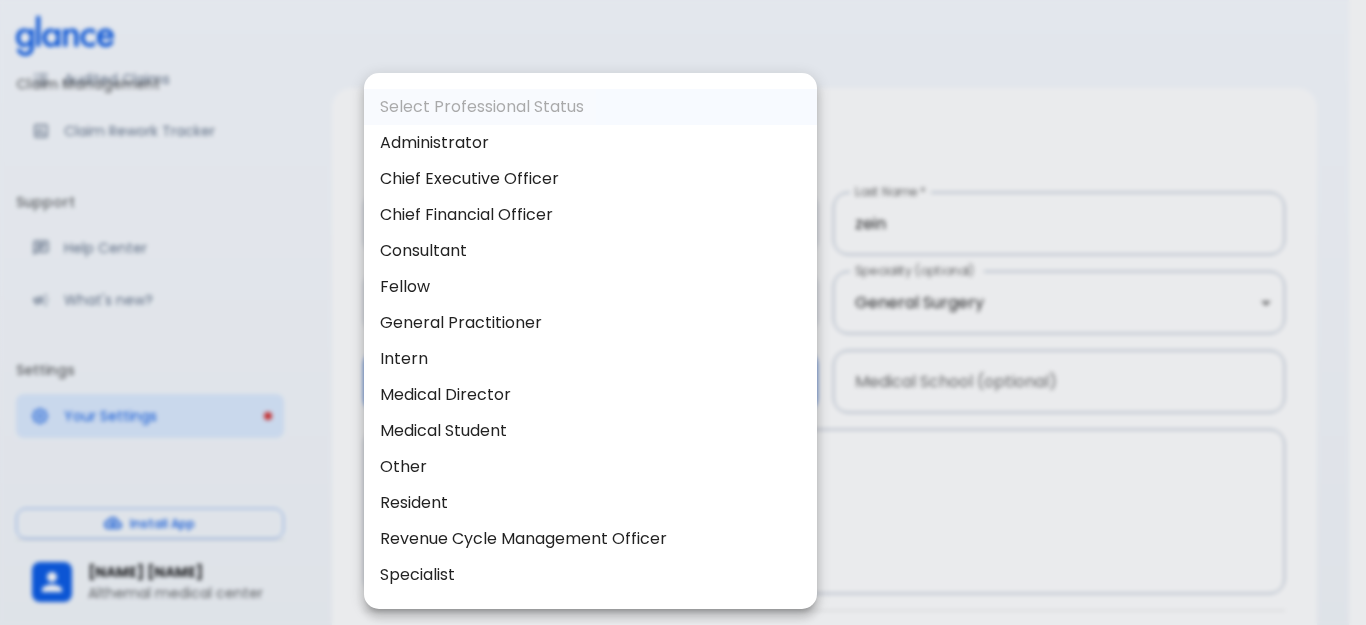 click on "Revenue Cycle Management Officer" at bounding box center [590, 539] 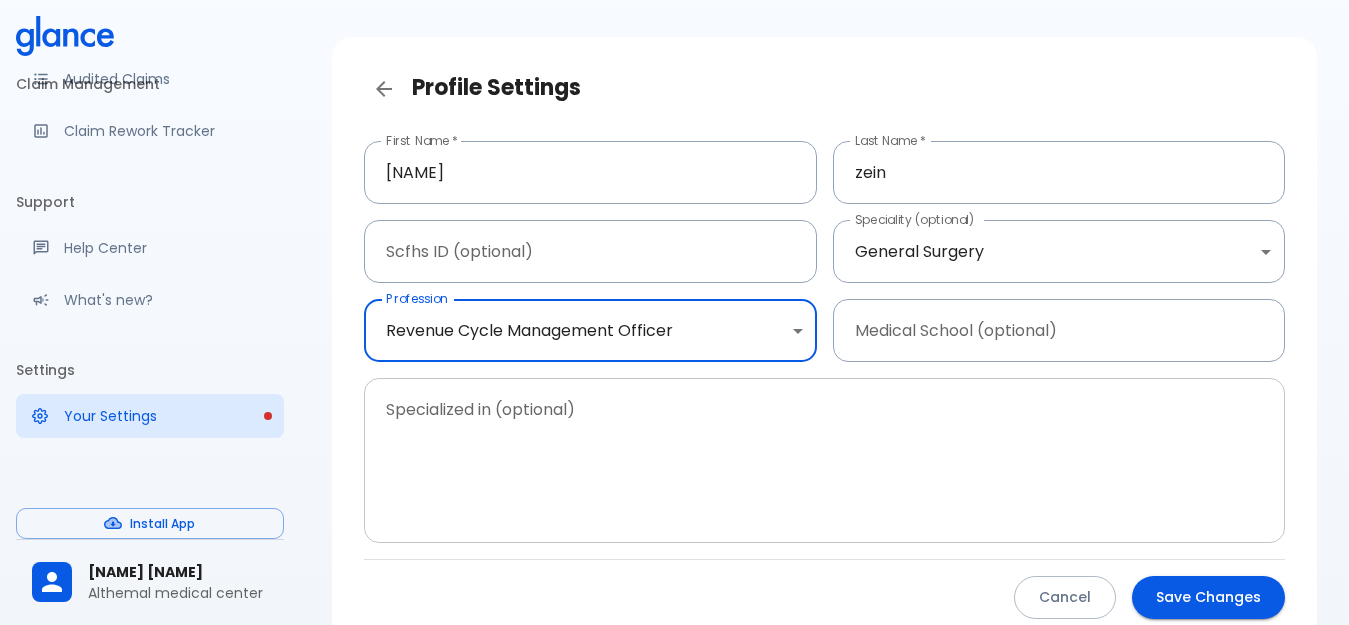 scroll, scrollTop: 100, scrollLeft: 0, axis: vertical 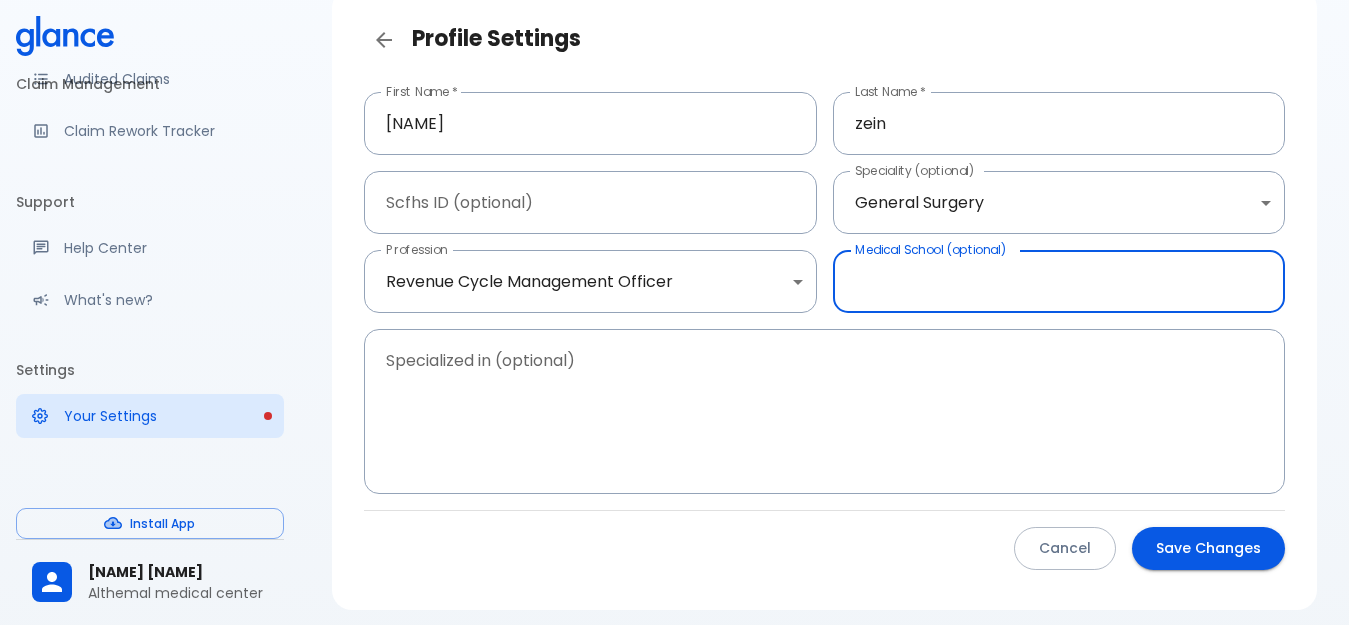click at bounding box center [1059, 281] 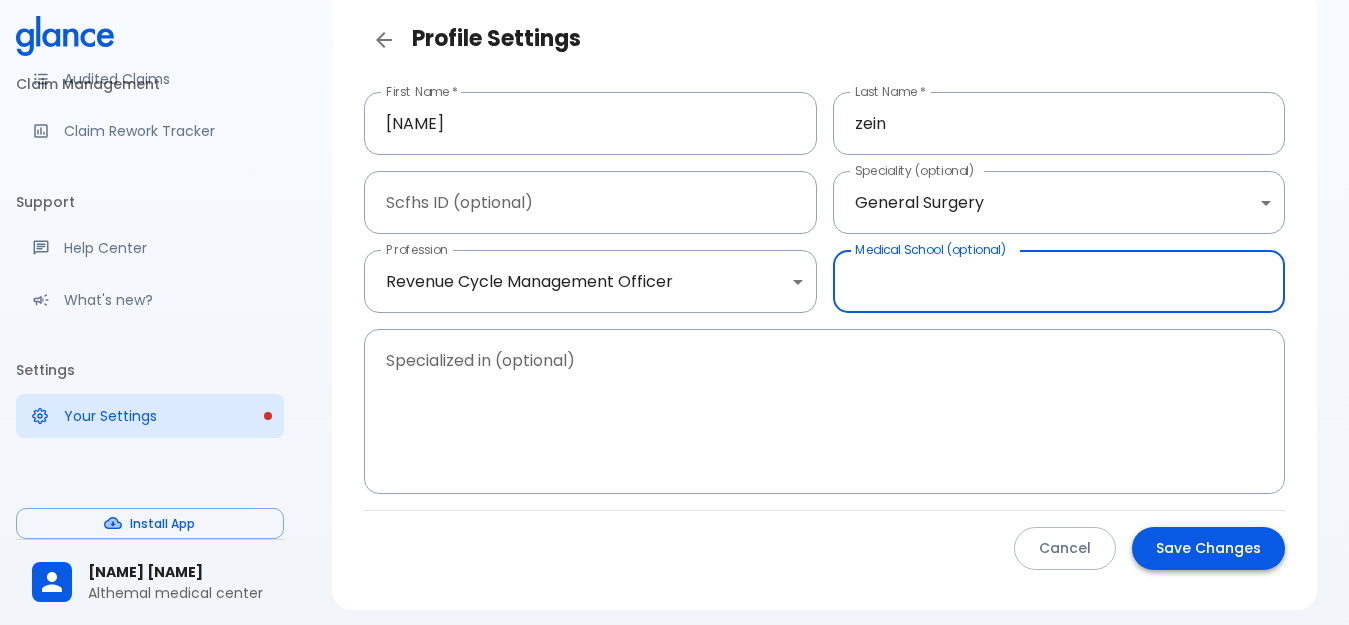 click on "Save Changes" at bounding box center [1208, 548] 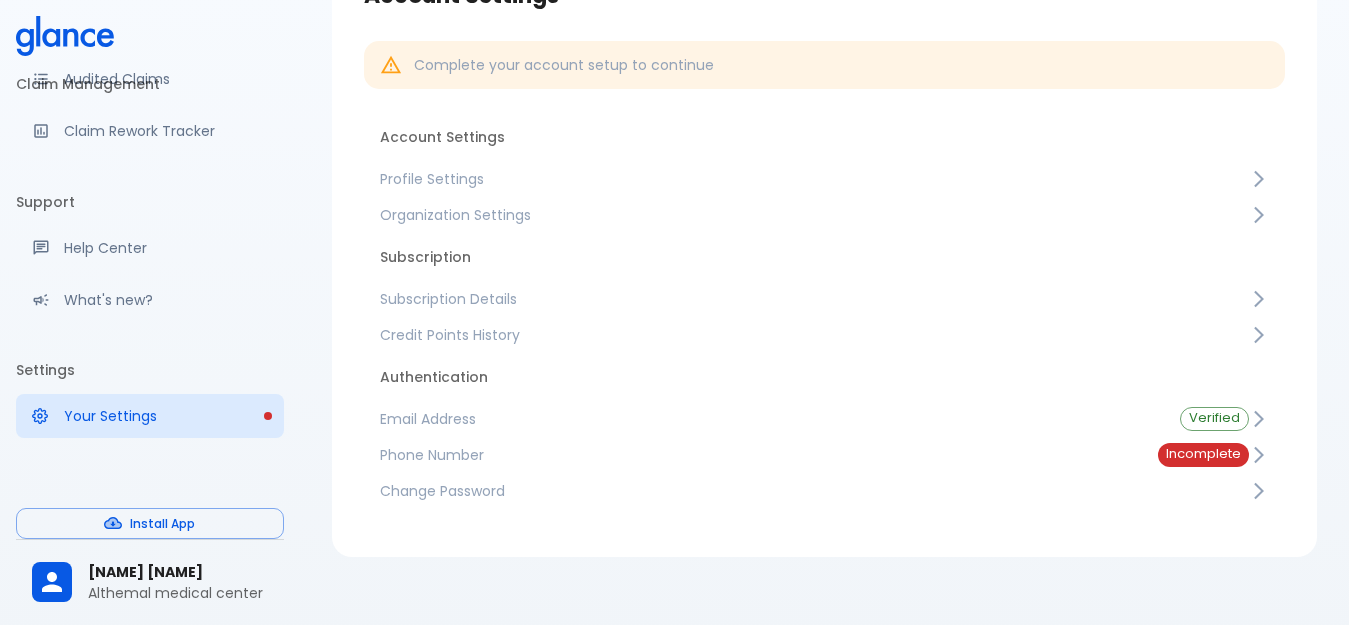 scroll, scrollTop: 157, scrollLeft: 0, axis: vertical 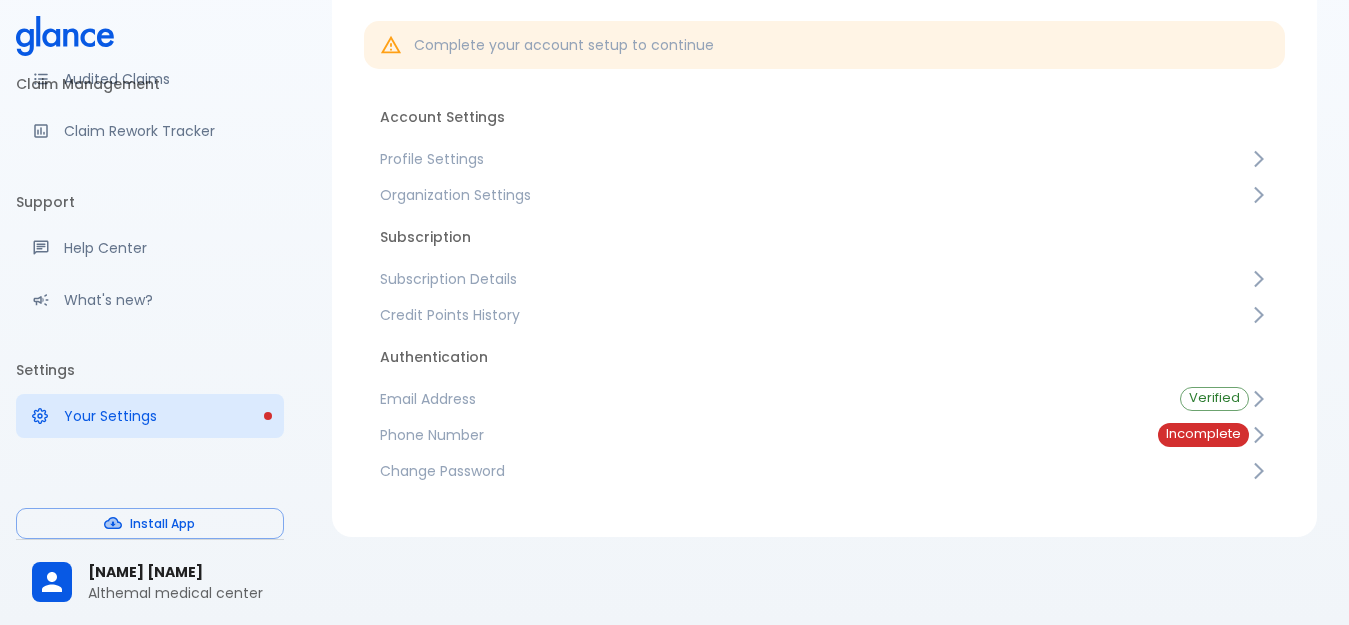 click on "Incomplete" at bounding box center [1203, 434] 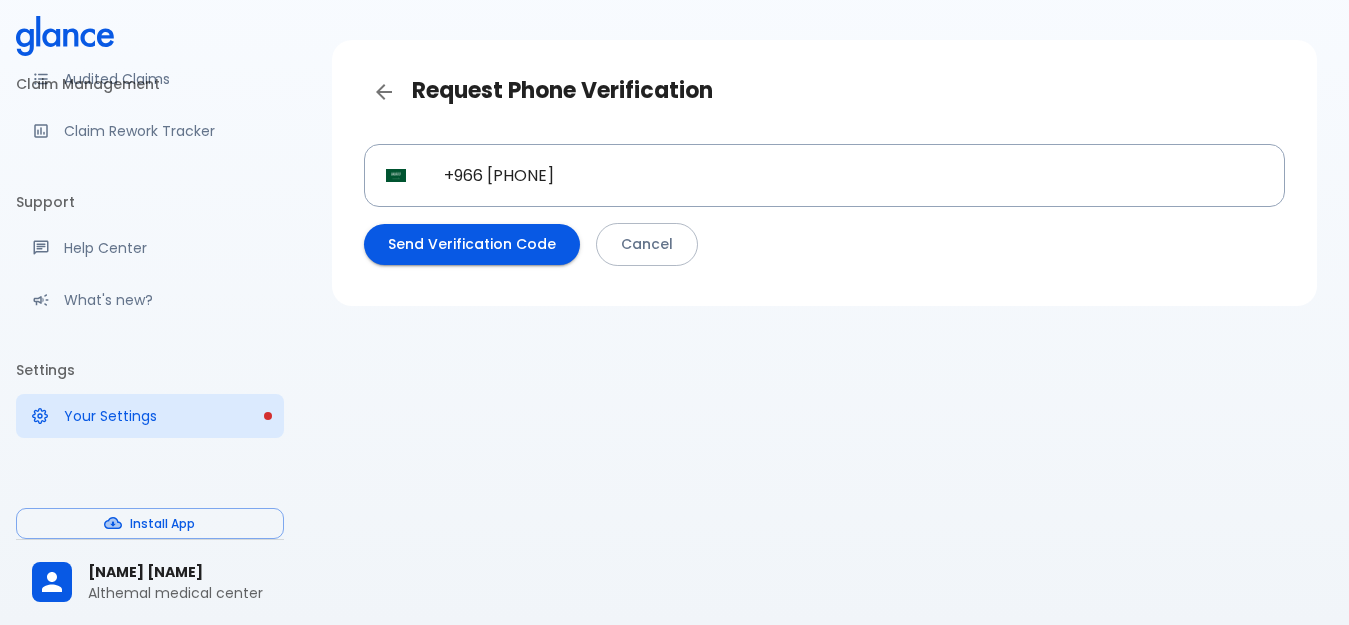 scroll, scrollTop: 48, scrollLeft: 0, axis: vertical 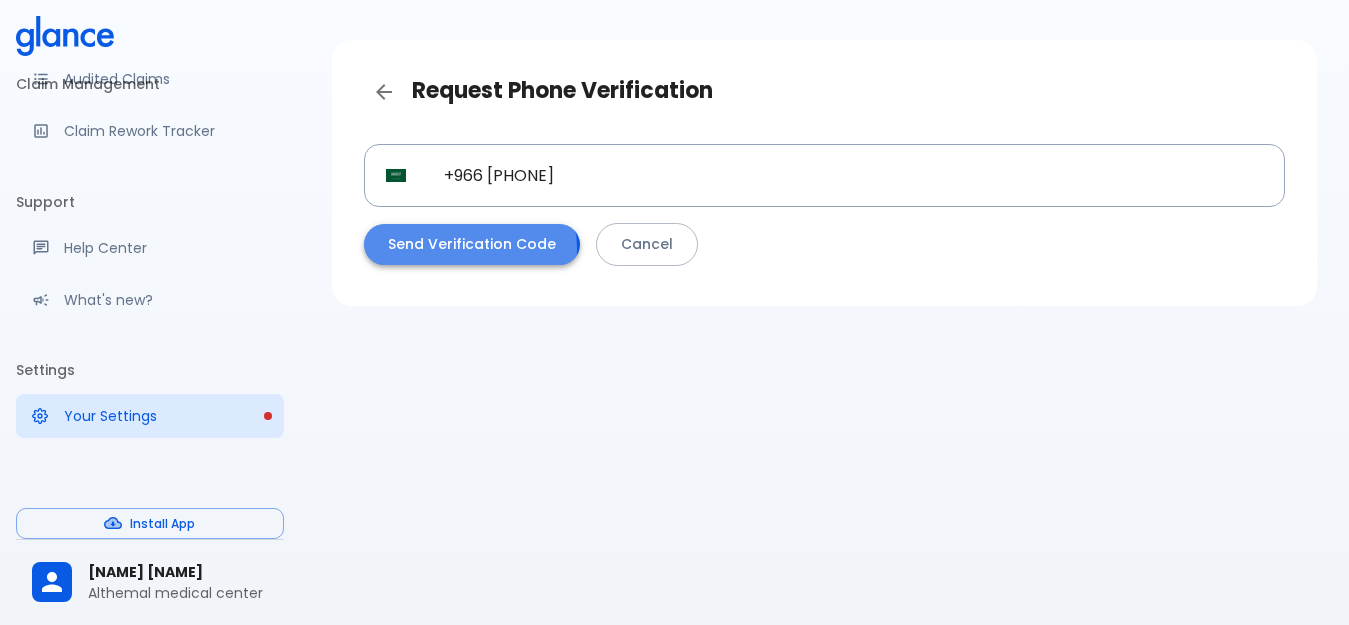 click on "Send Verification Code" at bounding box center (472, 244) 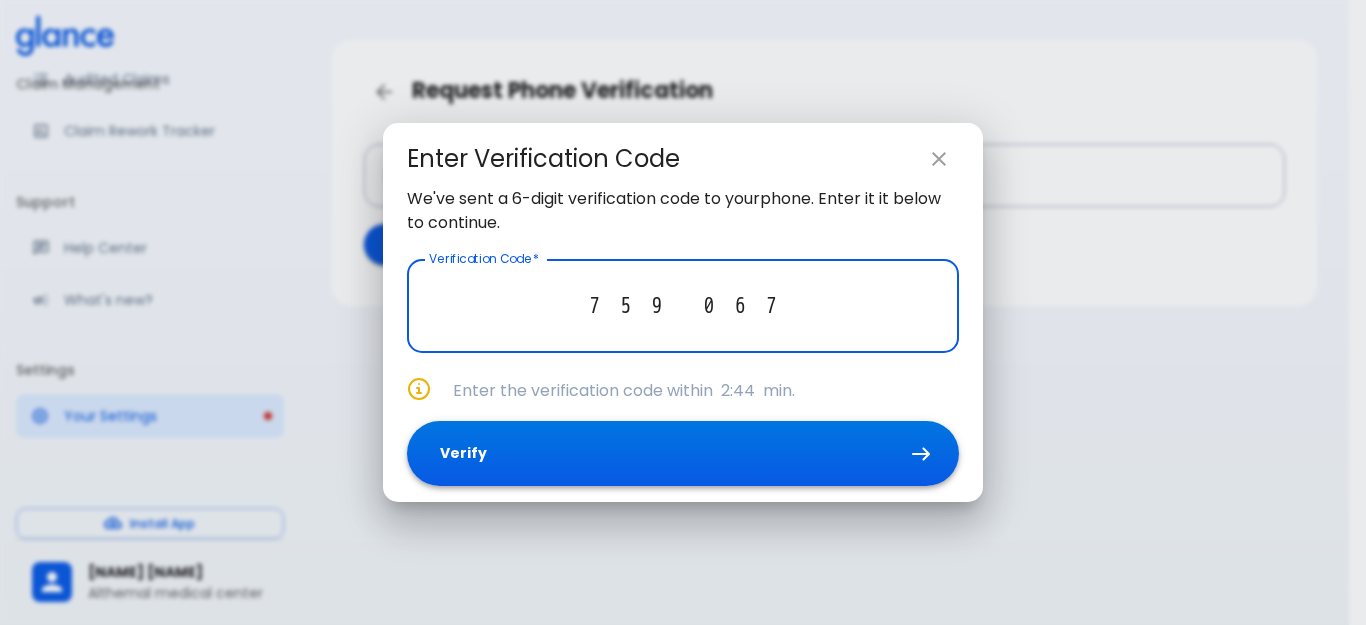 type on "7  5  9    0  6  7" 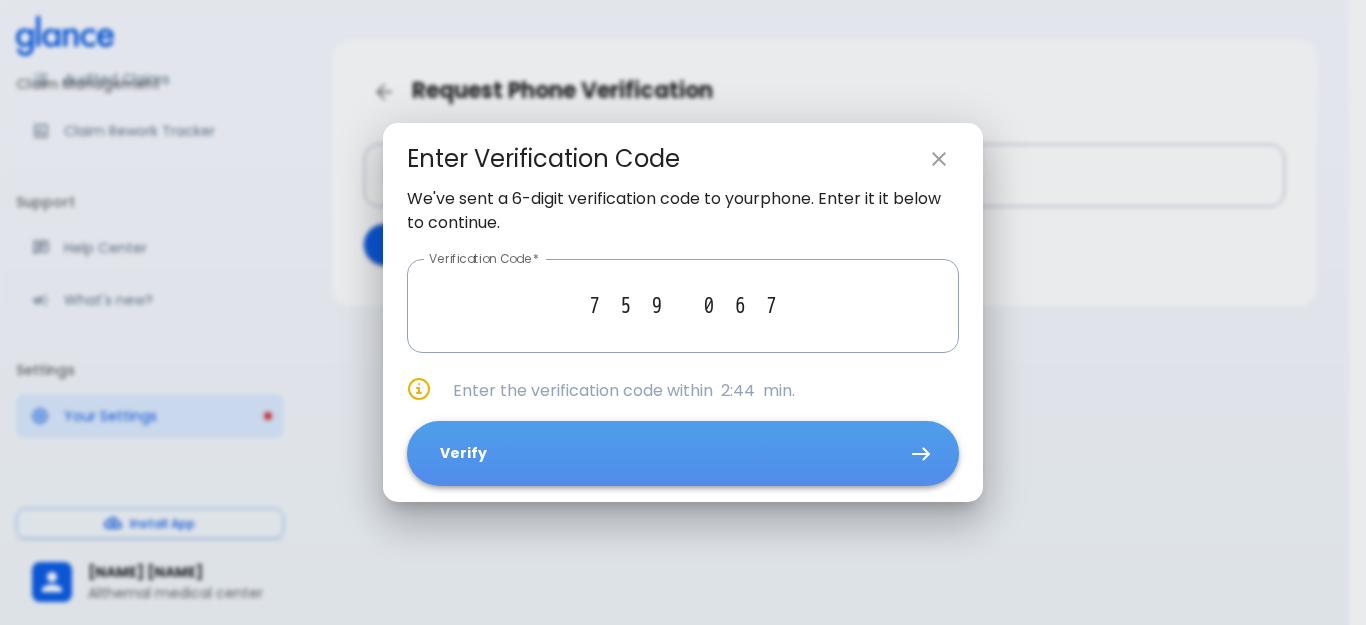 click on "Verify" at bounding box center [683, 453] 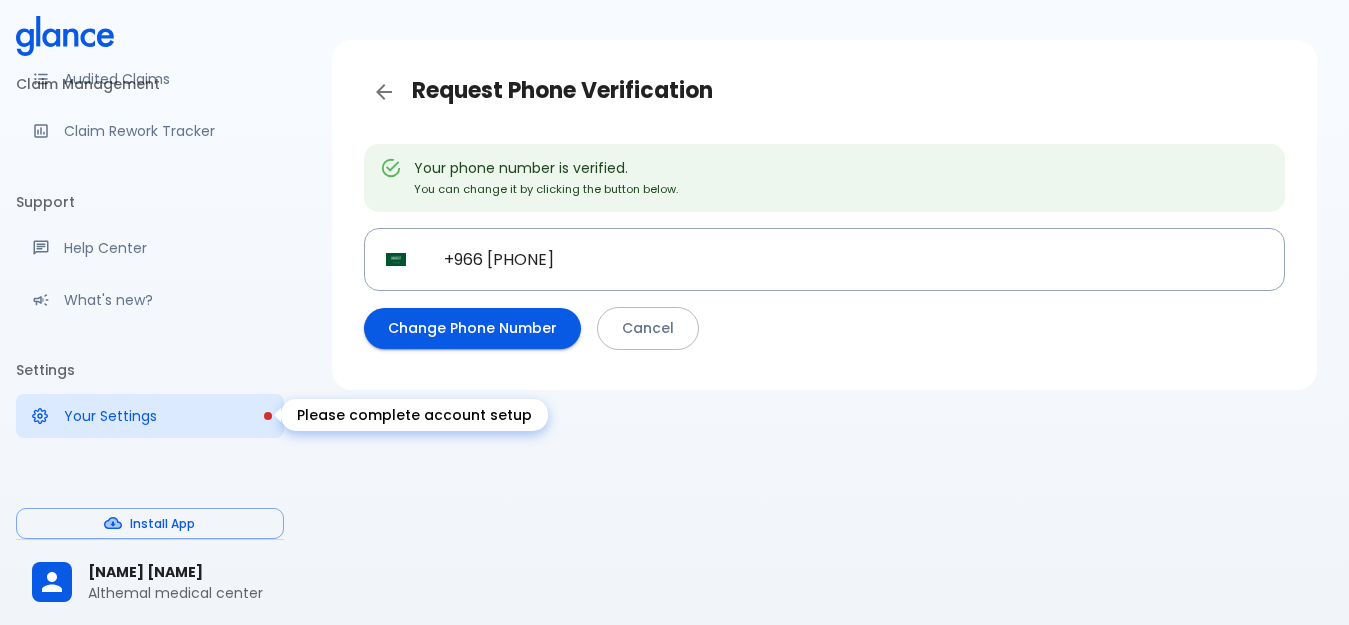 click on "Your Settings" at bounding box center [166, 416] 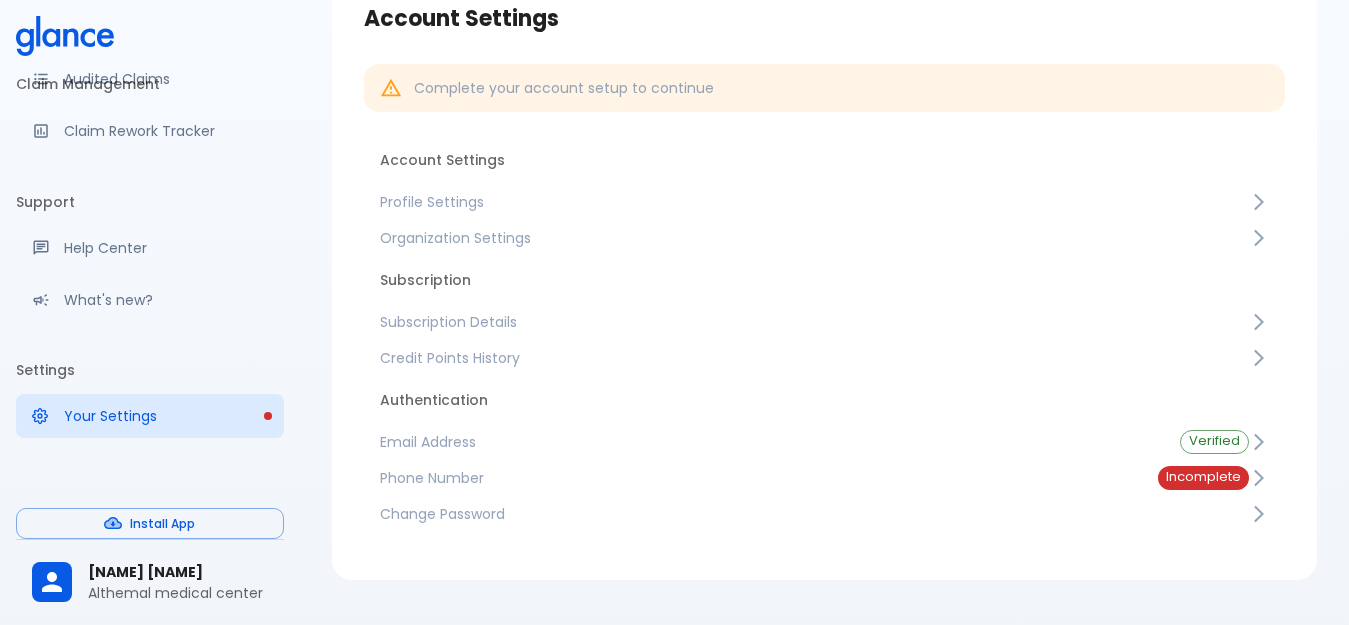 scroll, scrollTop: 148, scrollLeft: 0, axis: vertical 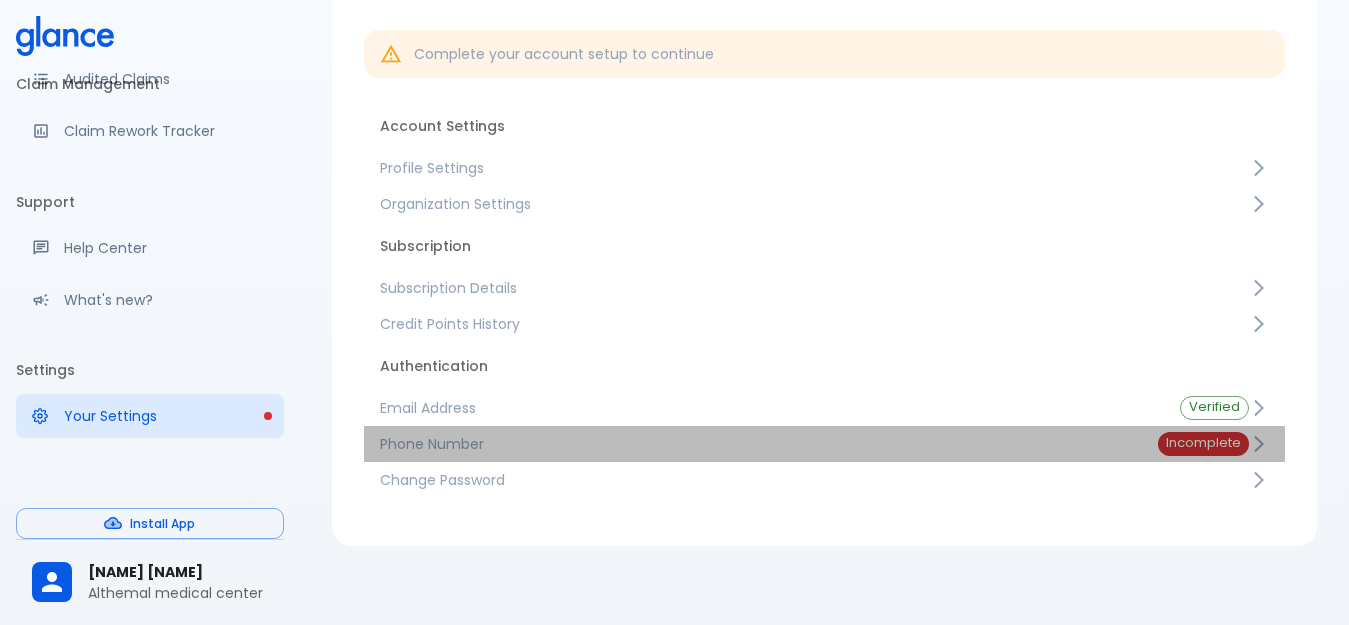 click on "Phone Number Incomplete" at bounding box center (824, 444) 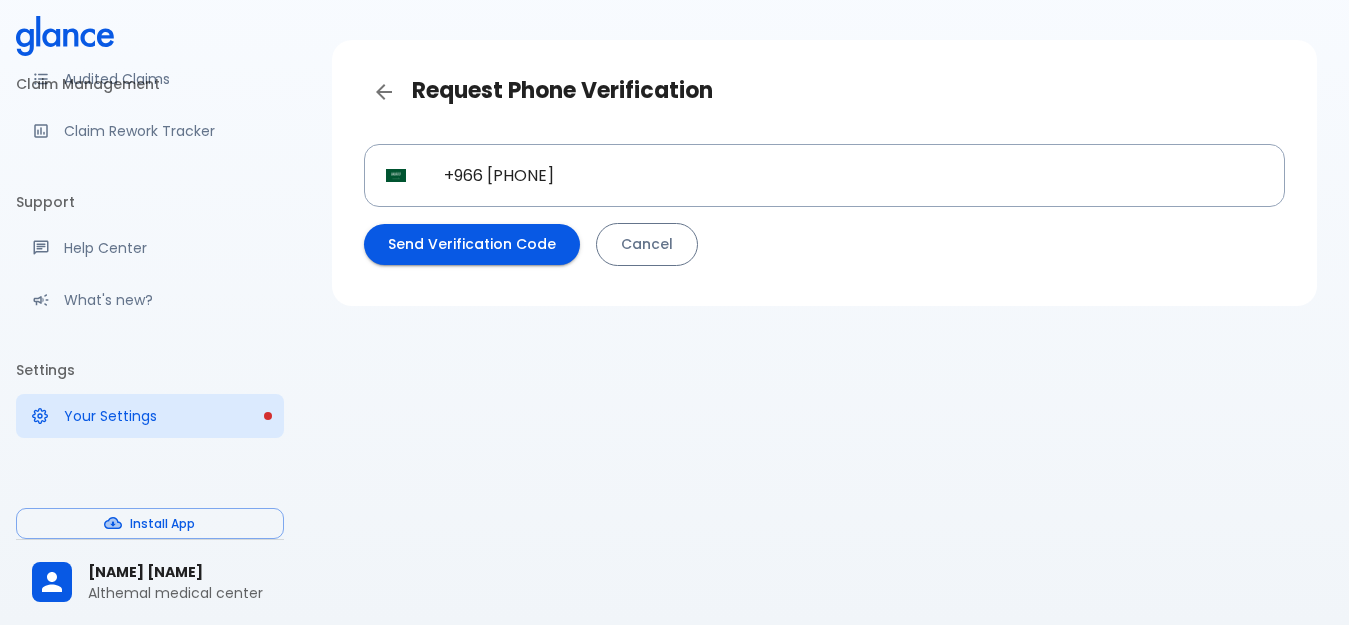 click on "Cancel" at bounding box center (647, 244) 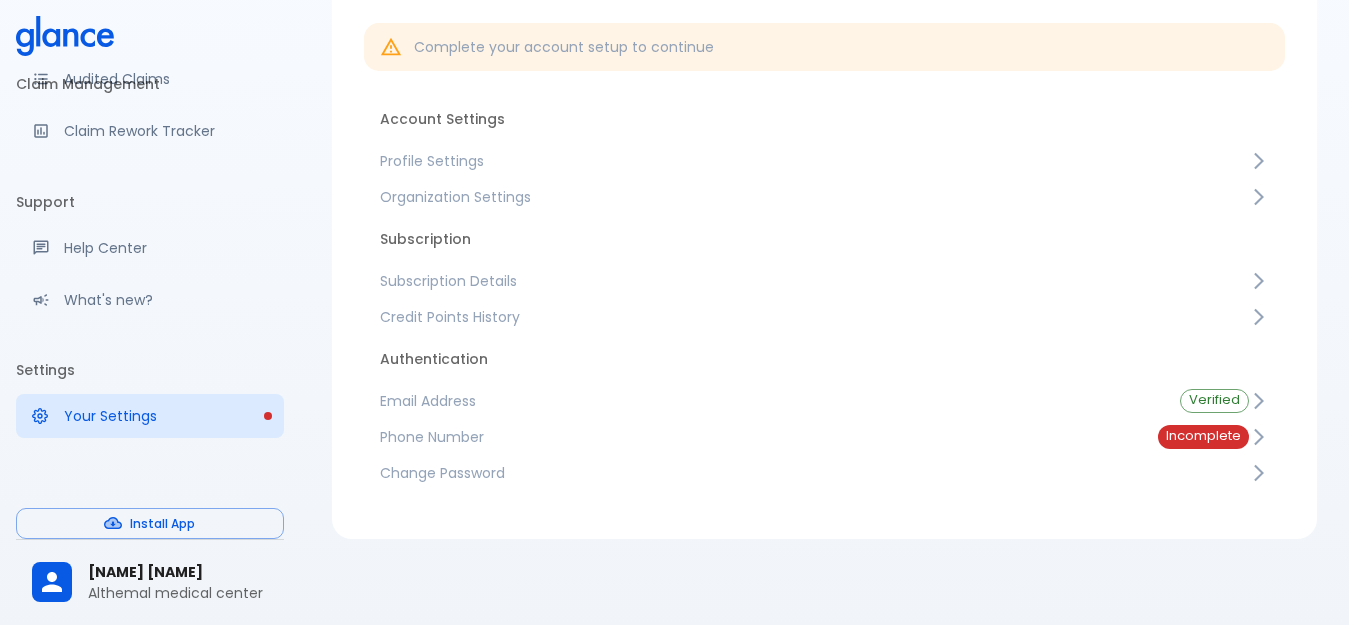 scroll, scrollTop: 157, scrollLeft: 0, axis: vertical 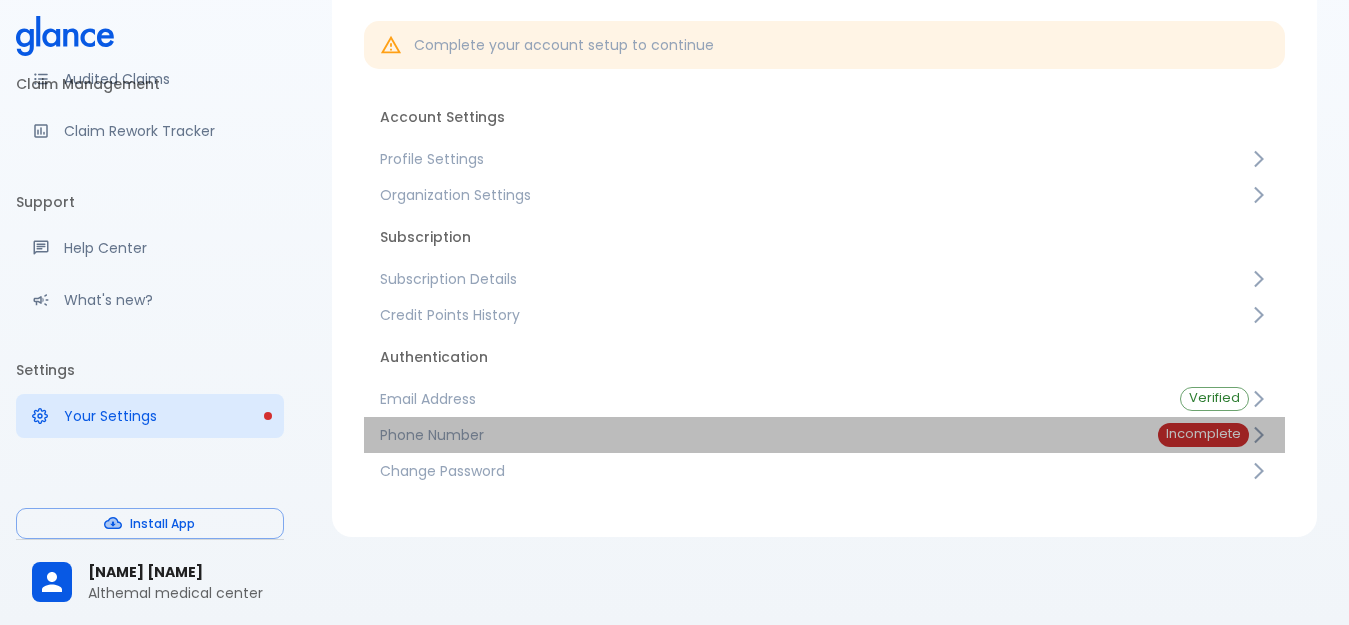 click on "Phone Number" at bounding box center (753, 435) 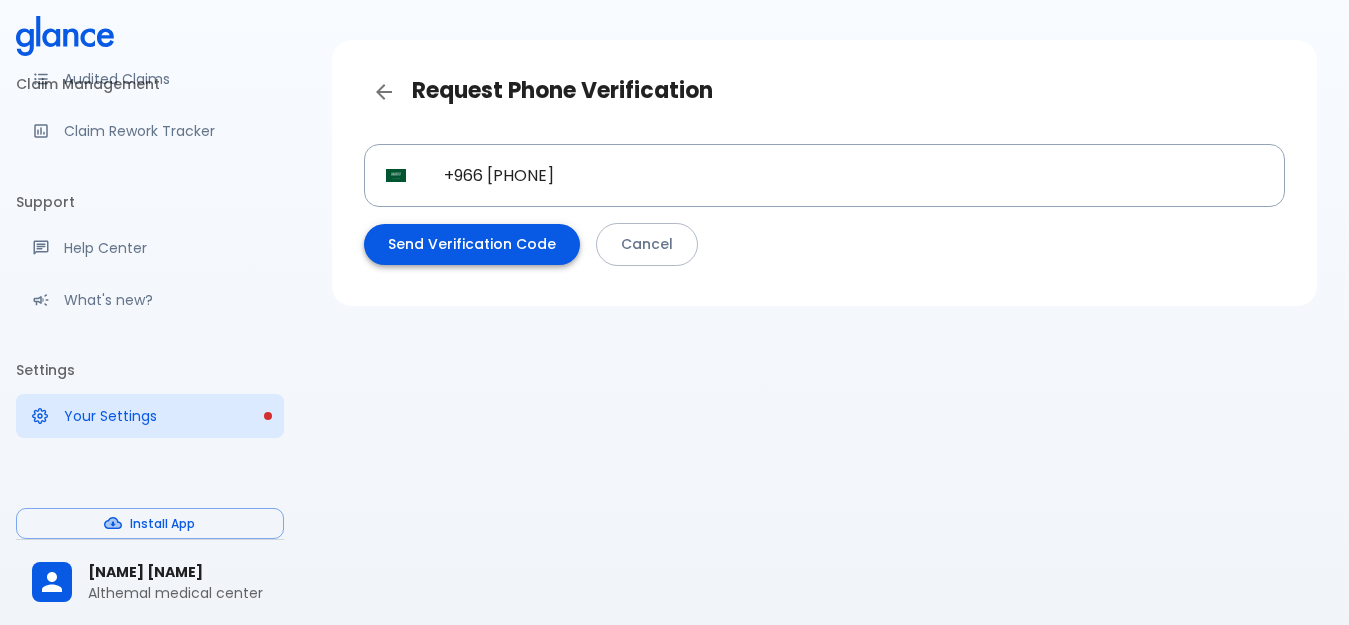 click on "Send Verification Code" at bounding box center (472, 244) 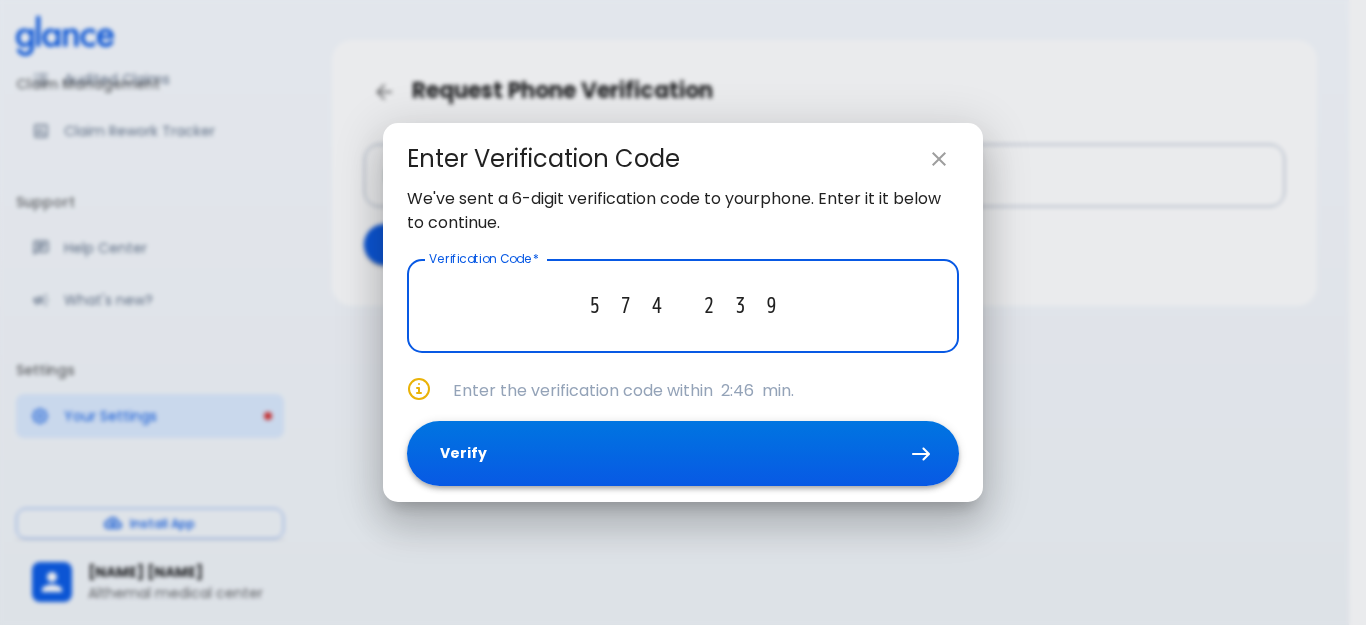type on "5  7  4    2  3  9" 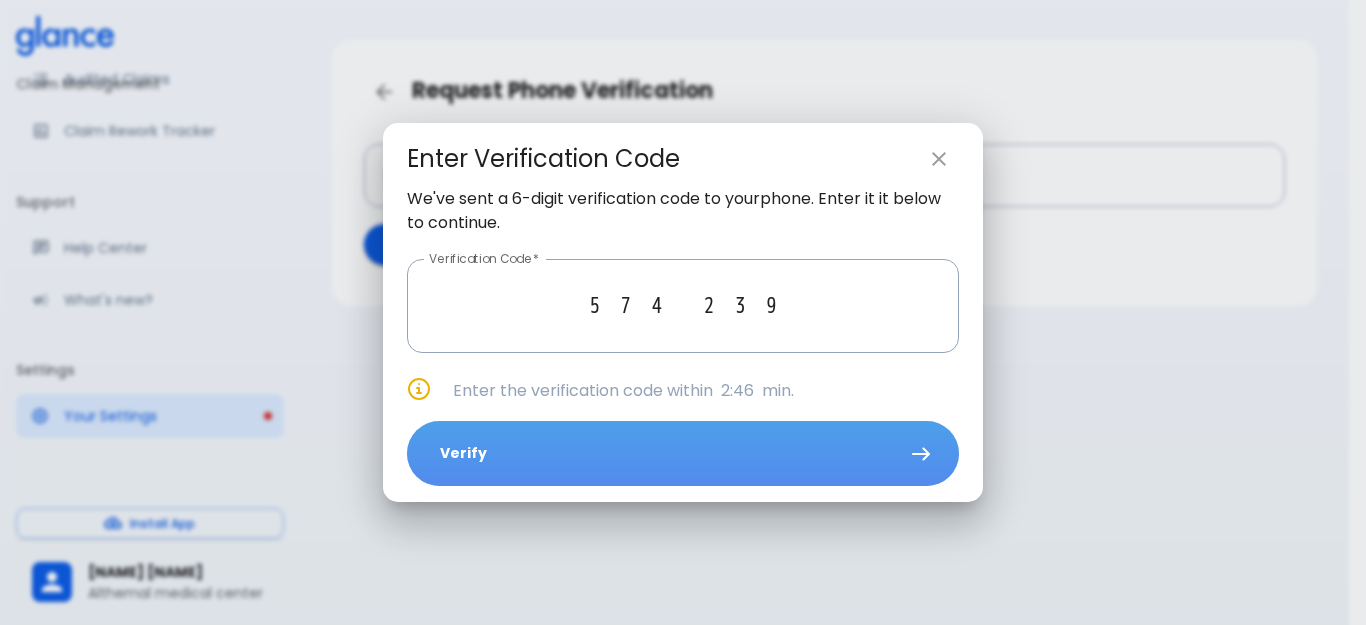 click on "Verify" at bounding box center (683, 453) 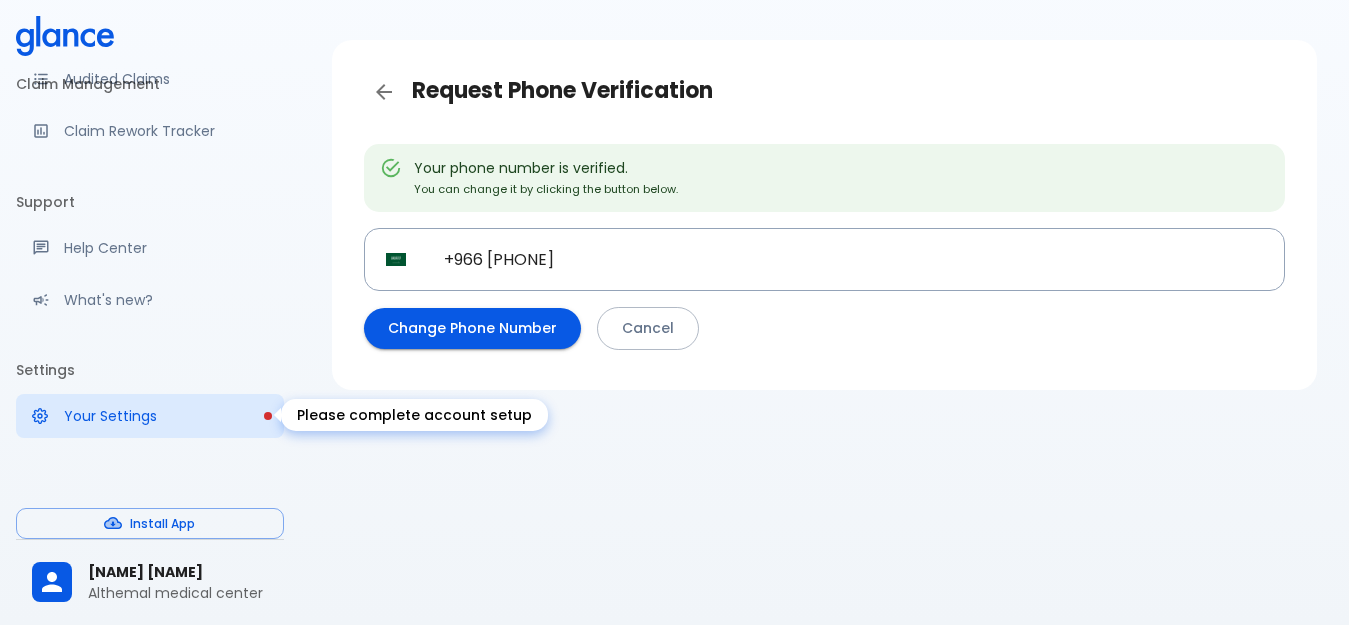 click on "Your Settings" at bounding box center (166, 416) 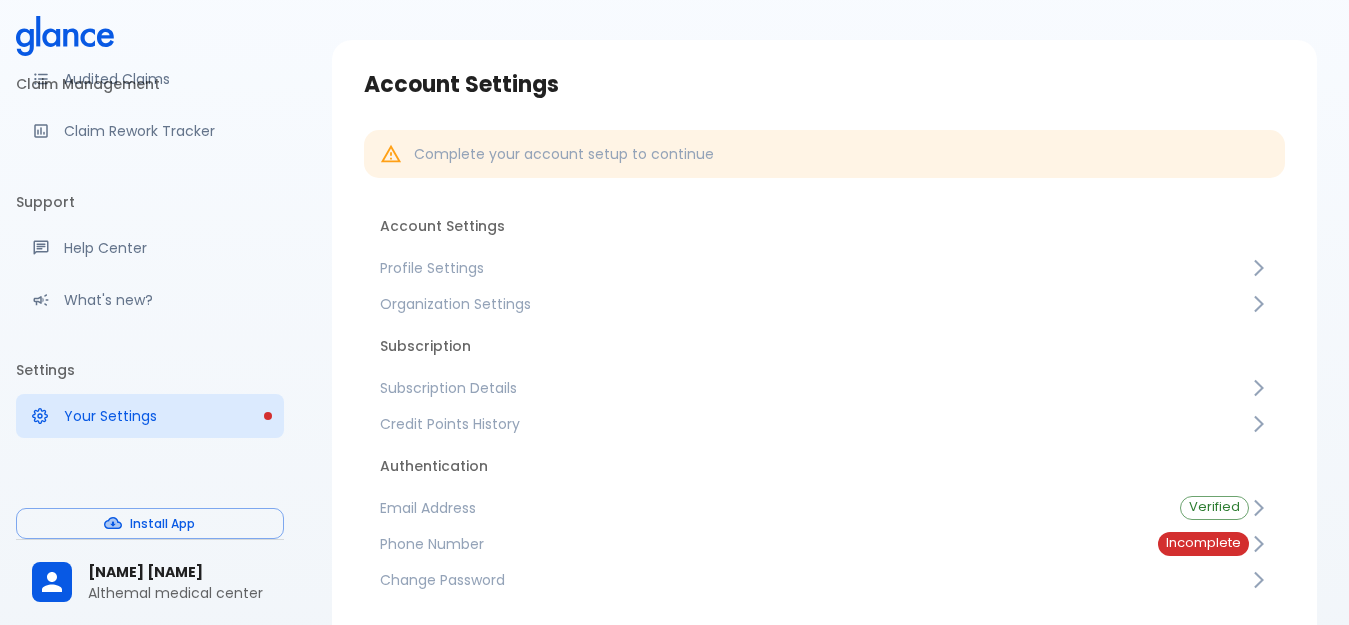 scroll, scrollTop: 157, scrollLeft: 0, axis: vertical 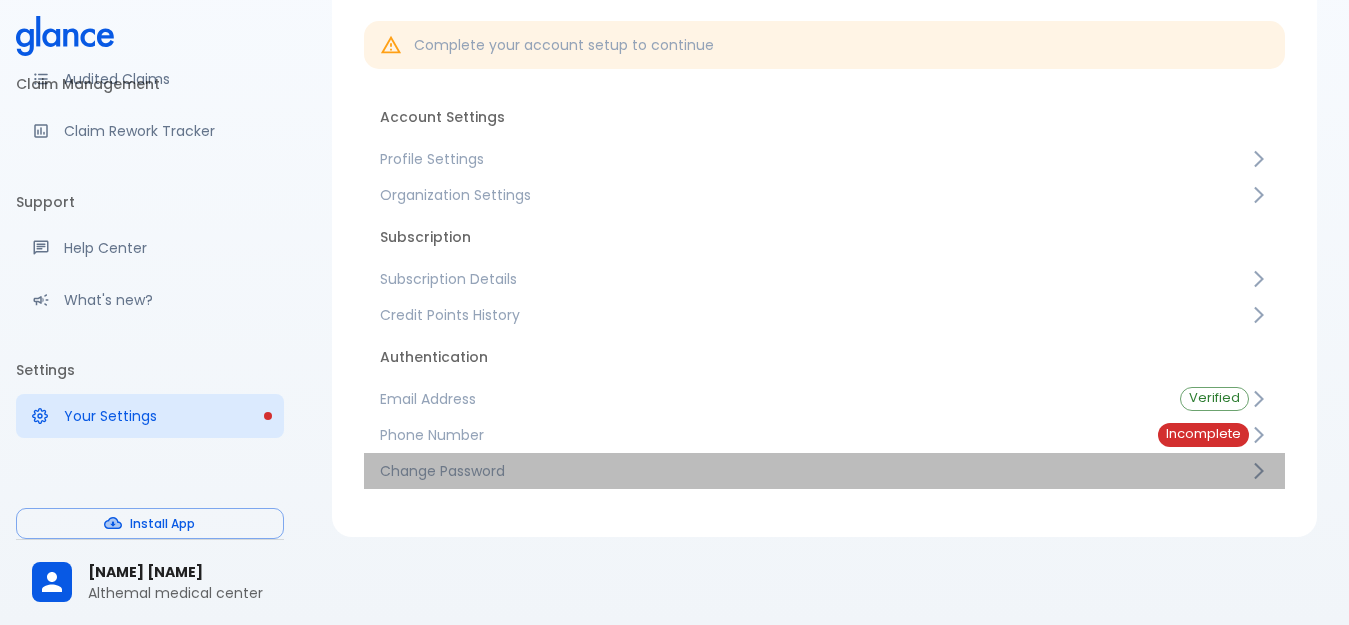 click on "Change Password" at bounding box center [814, 471] 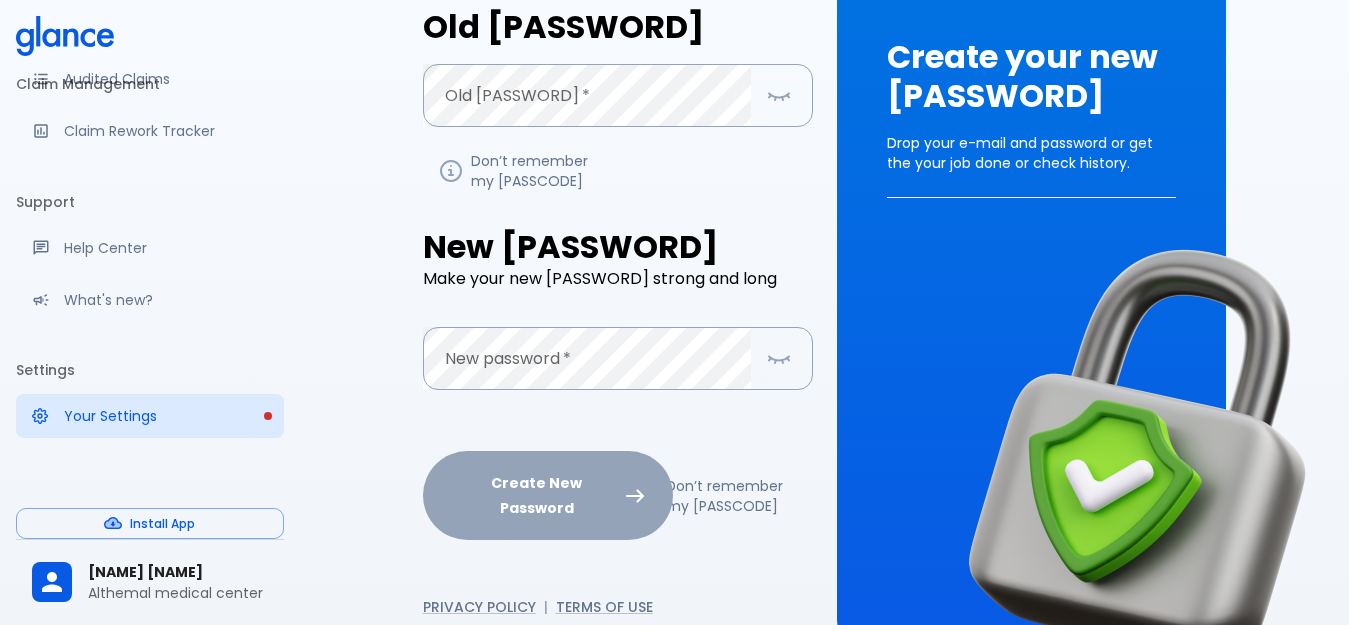 scroll, scrollTop: 157, scrollLeft: 0, axis: vertical 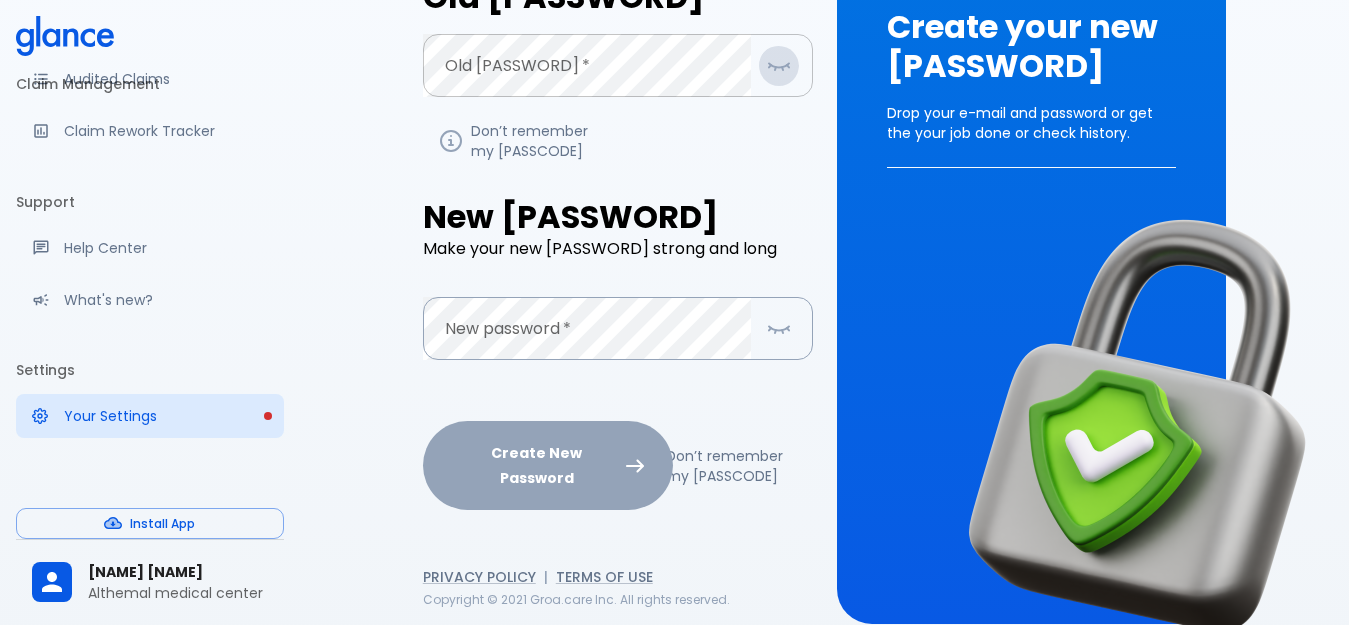 click 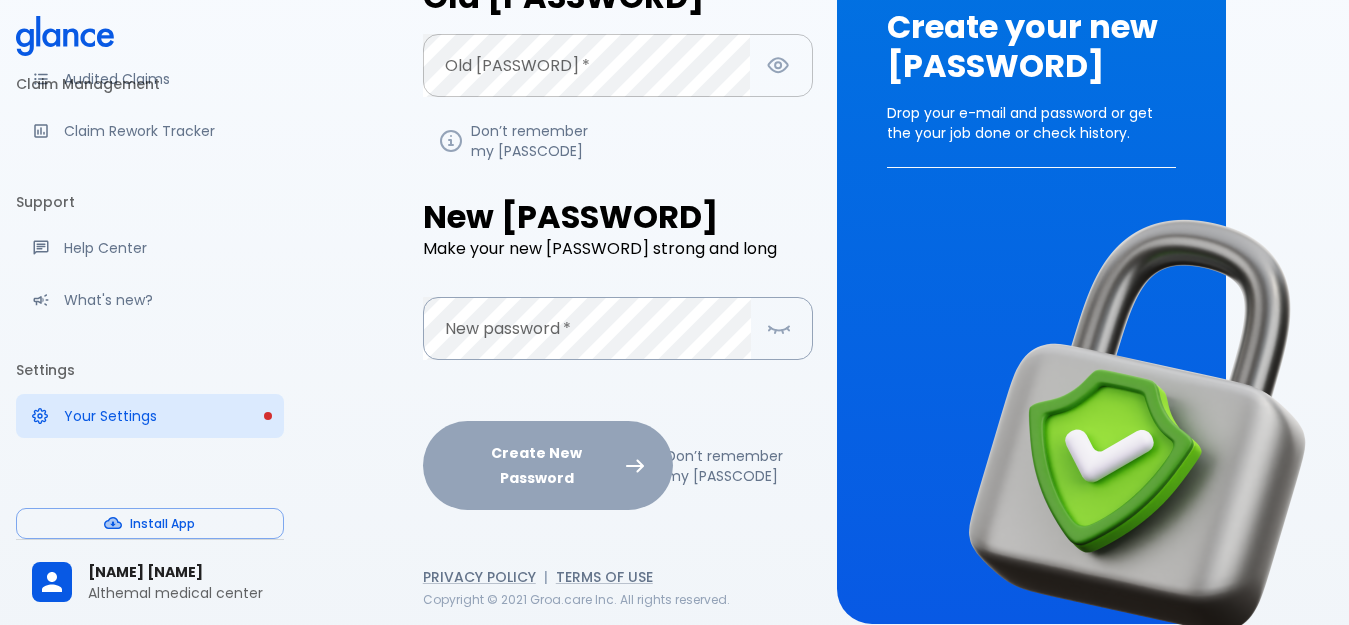 click 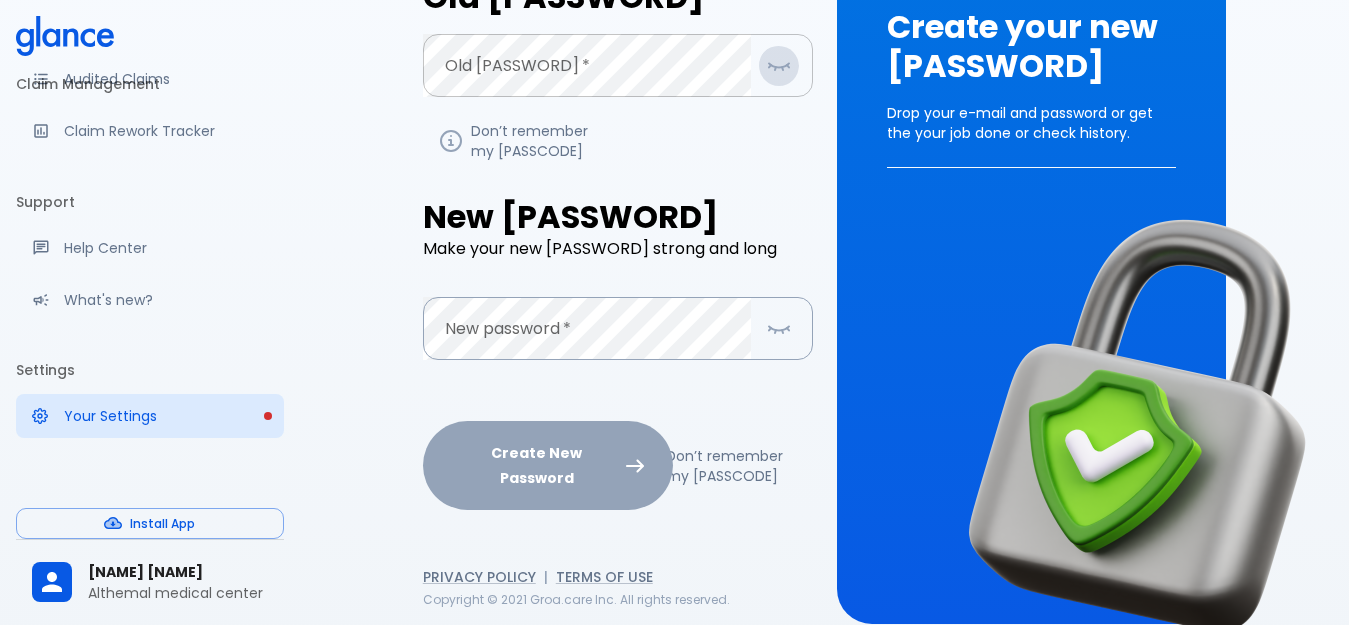 click 